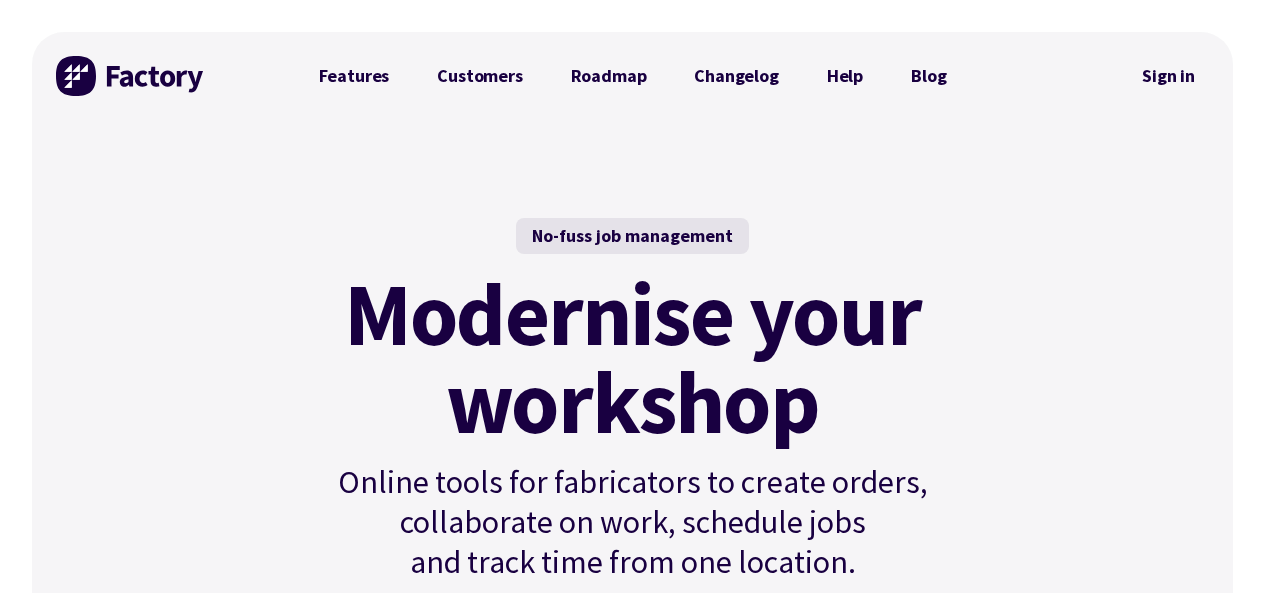 scroll, scrollTop: 0, scrollLeft: 0, axis: both 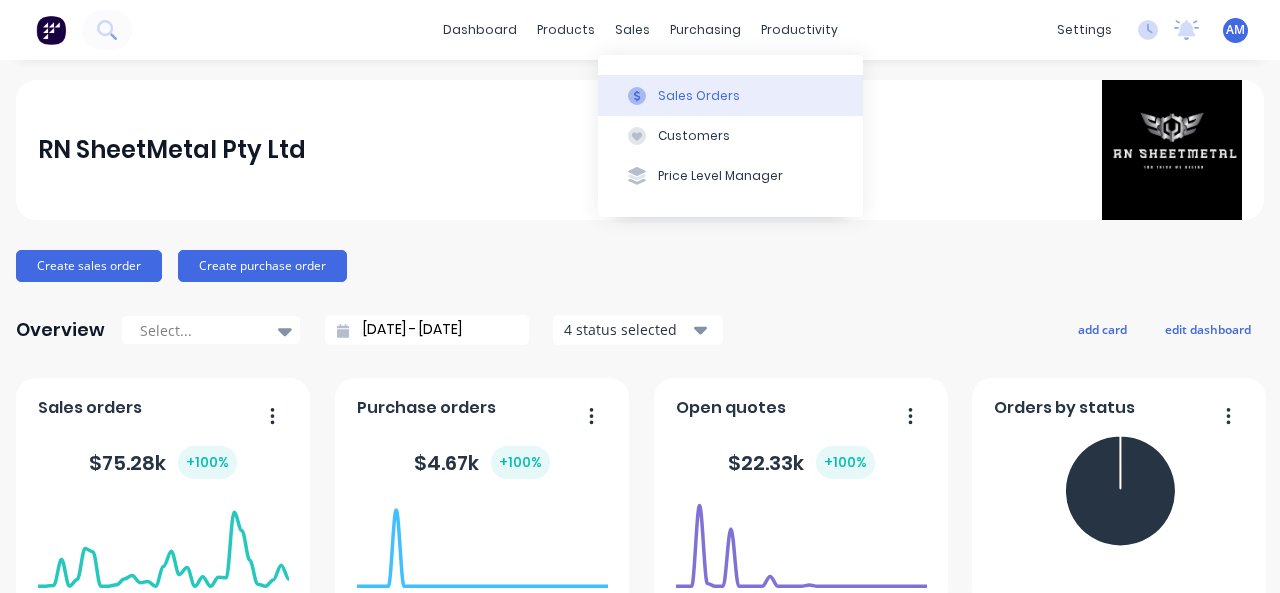 click at bounding box center [637, 96] 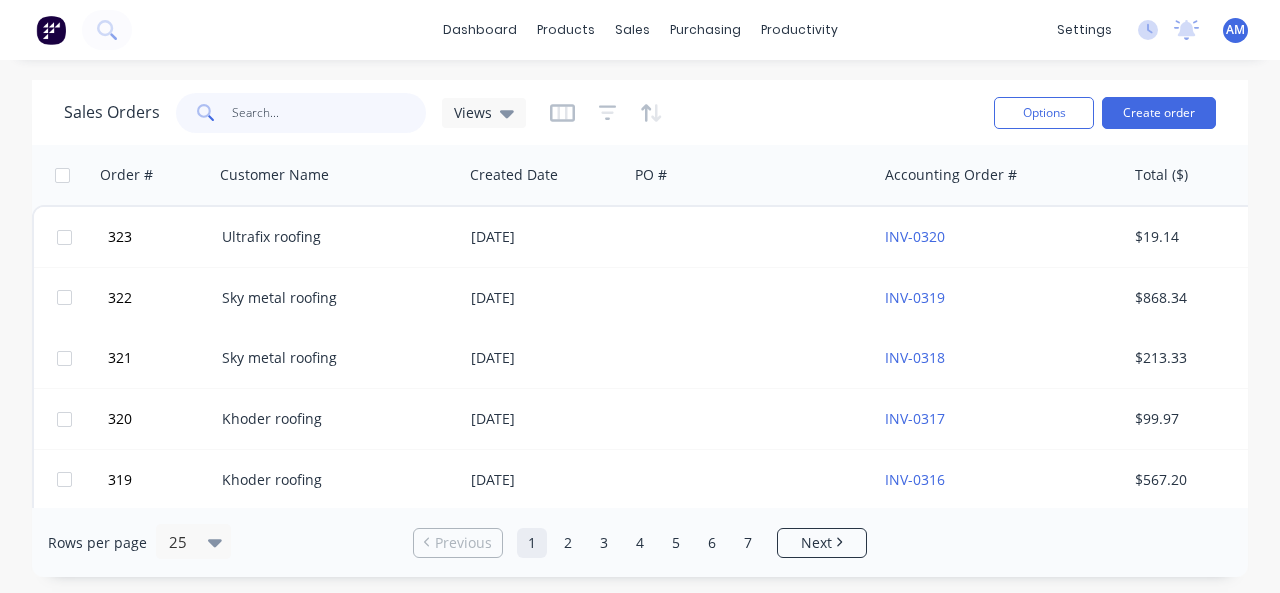 click at bounding box center (329, 113) 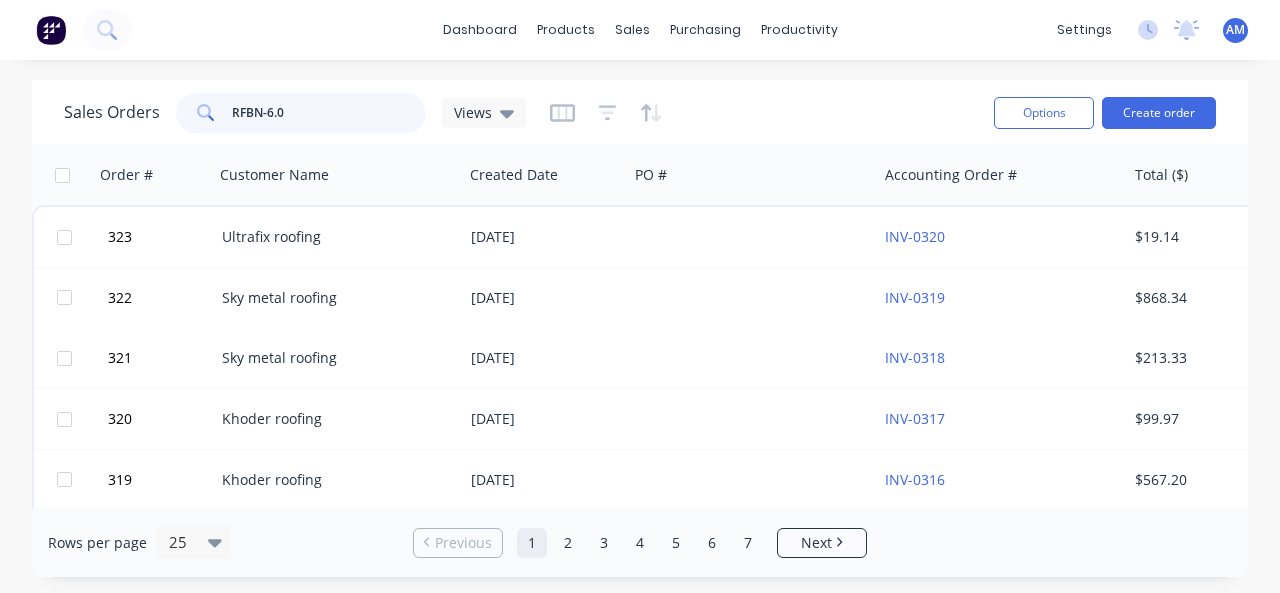 type on "RFBN-6.0" 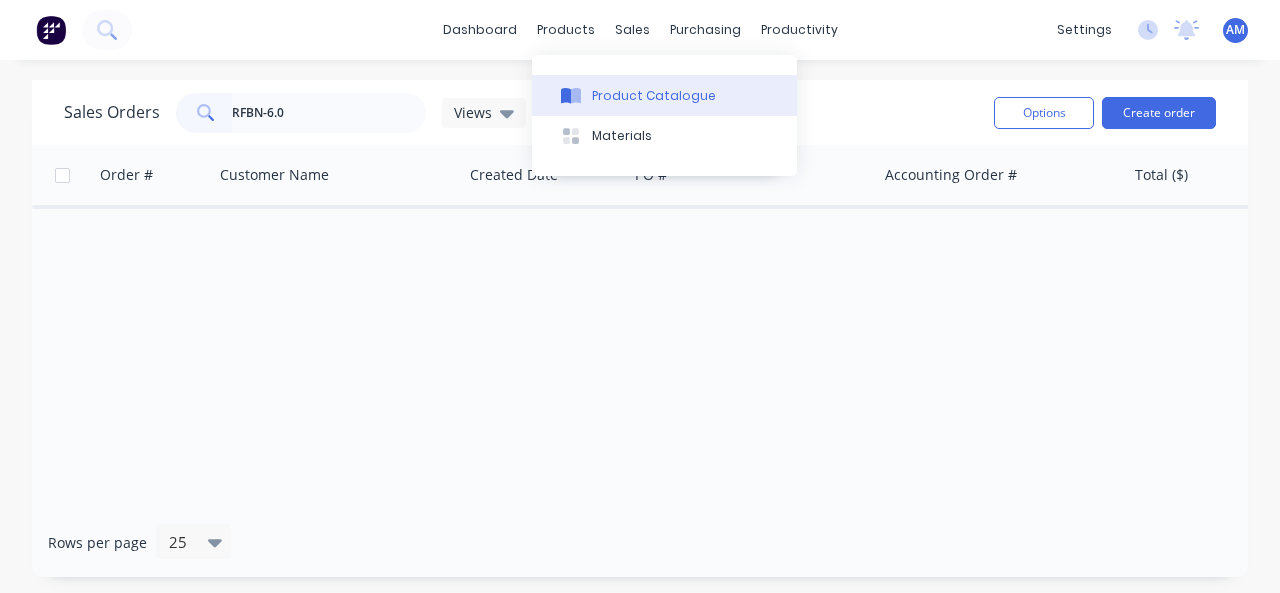 click on "Product Catalogue" at bounding box center (654, 96) 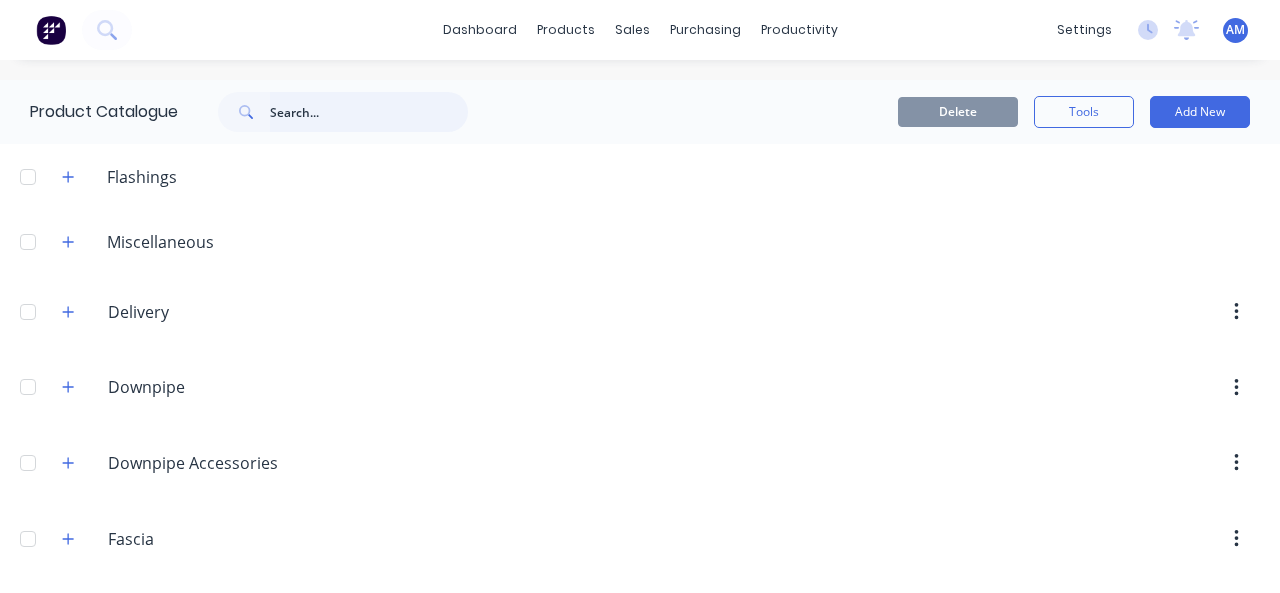 click at bounding box center (369, 112) 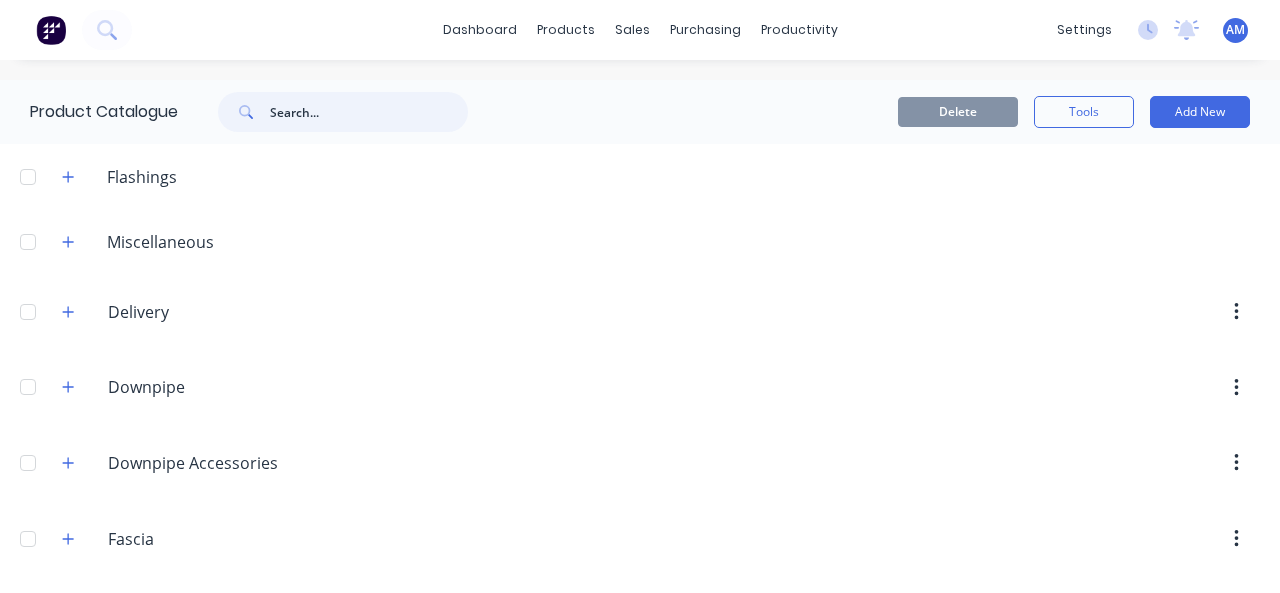 paste on "RFBN-6.0" 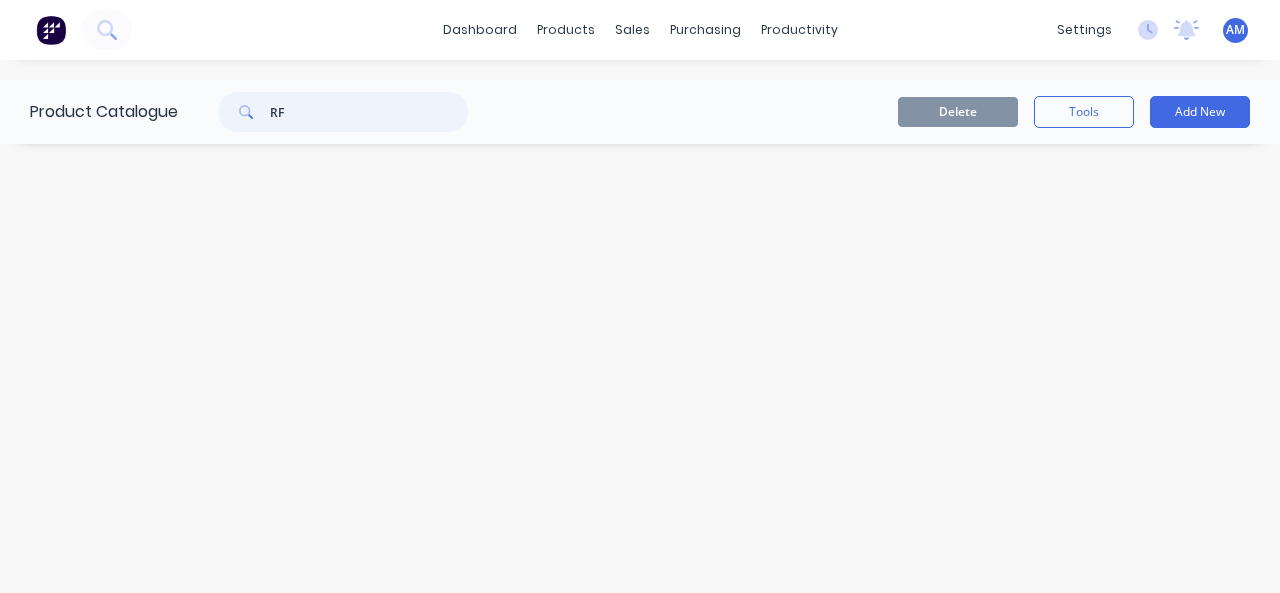 type on "R" 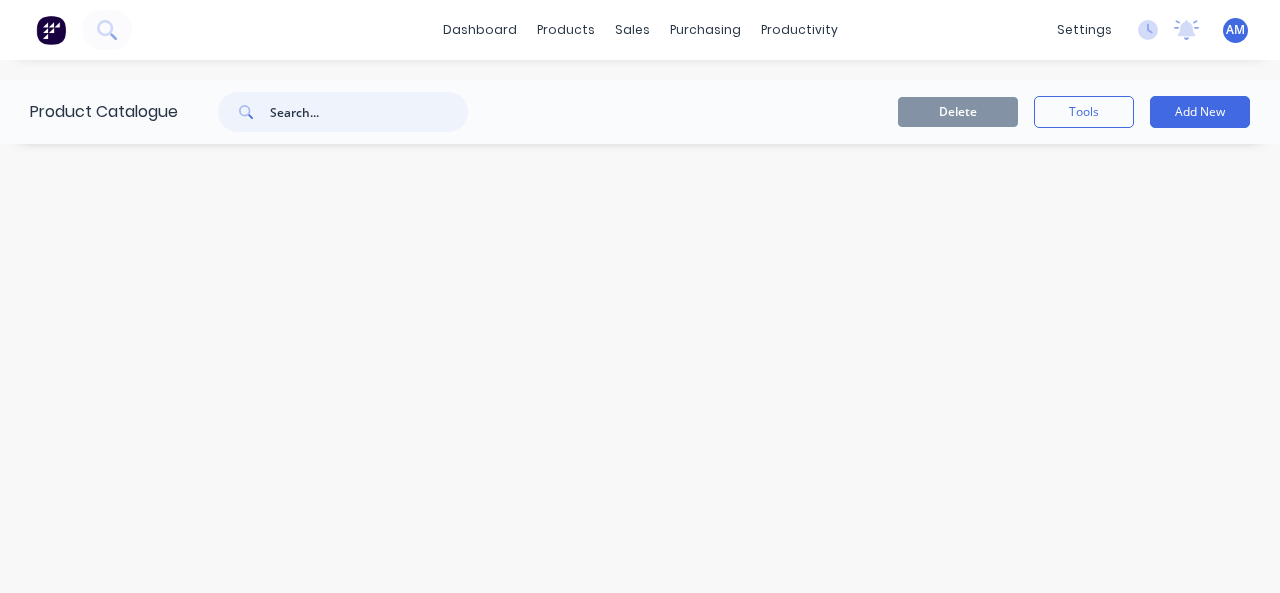 type 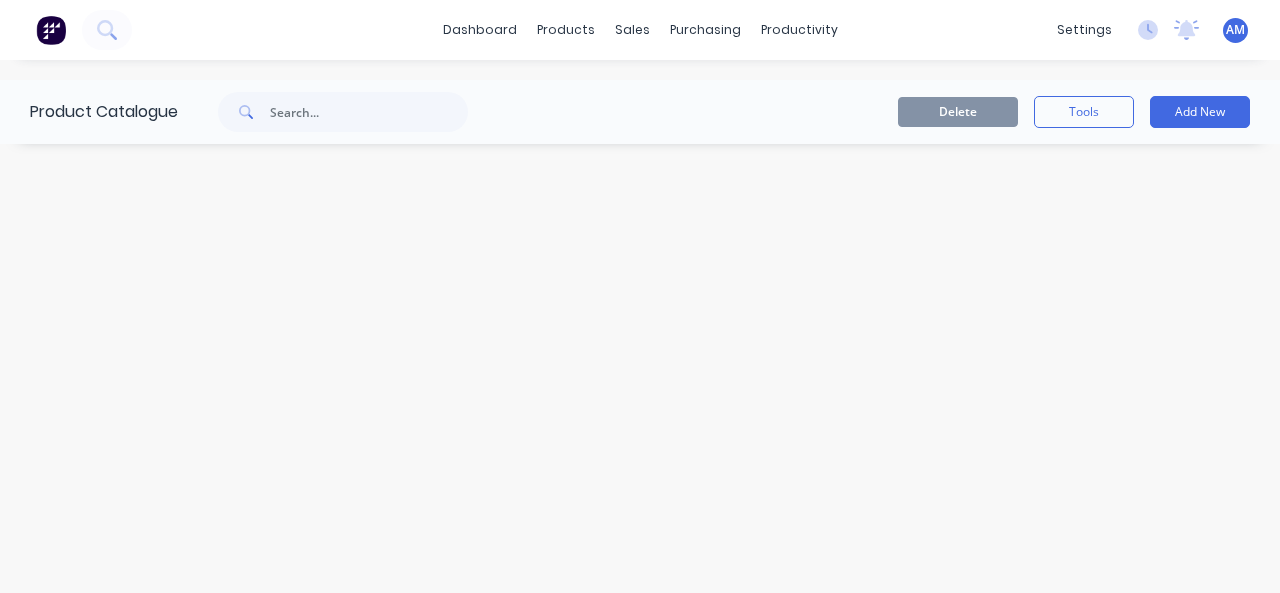 drag, startPoint x: 478, startPoint y: 144, endPoint x: 458, endPoint y: 163, distance: 27.58623 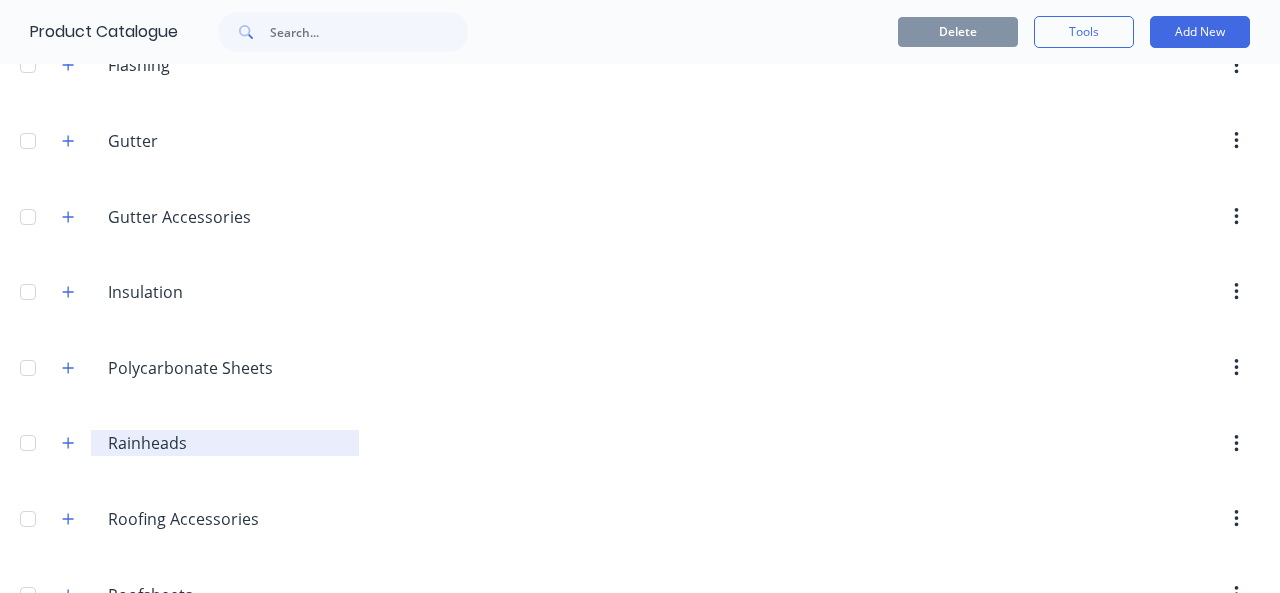 scroll, scrollTop: 800, scrollLeft: 0, axis: vertical 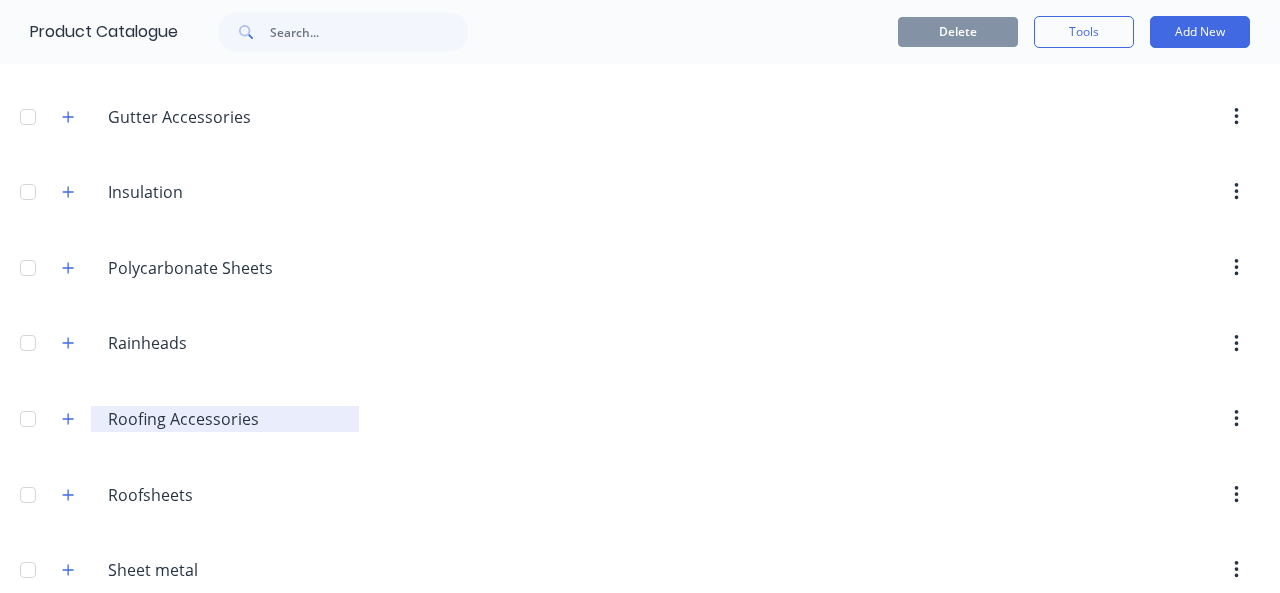 click on "Roofing Accessories" at bounding box center (226, 419) 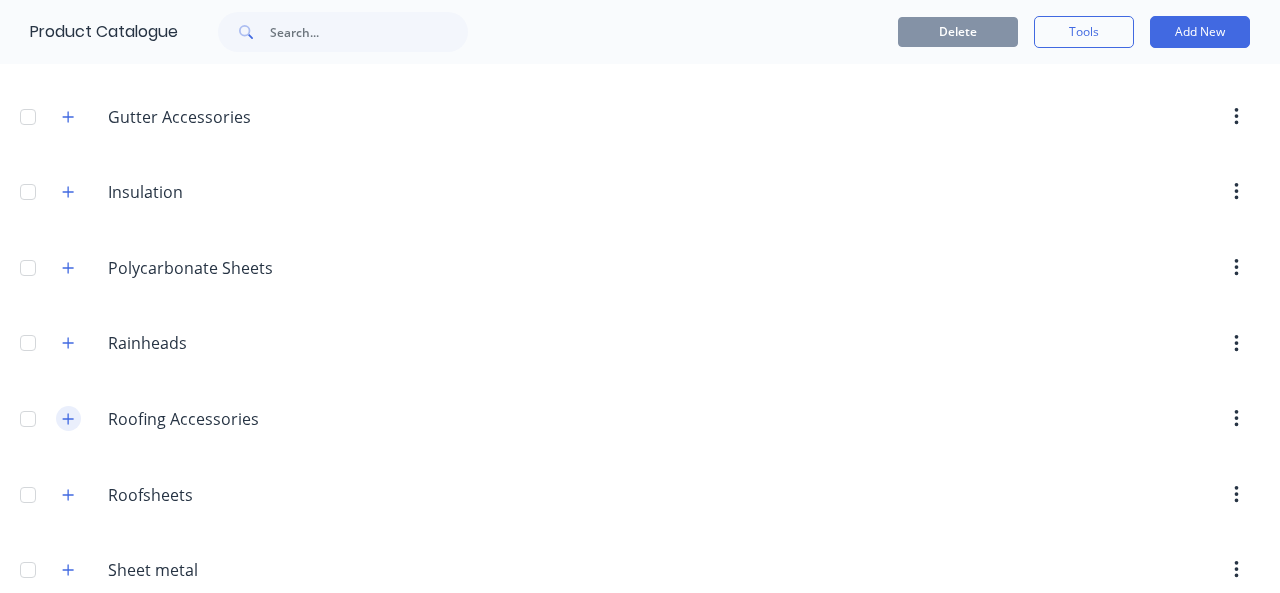 click 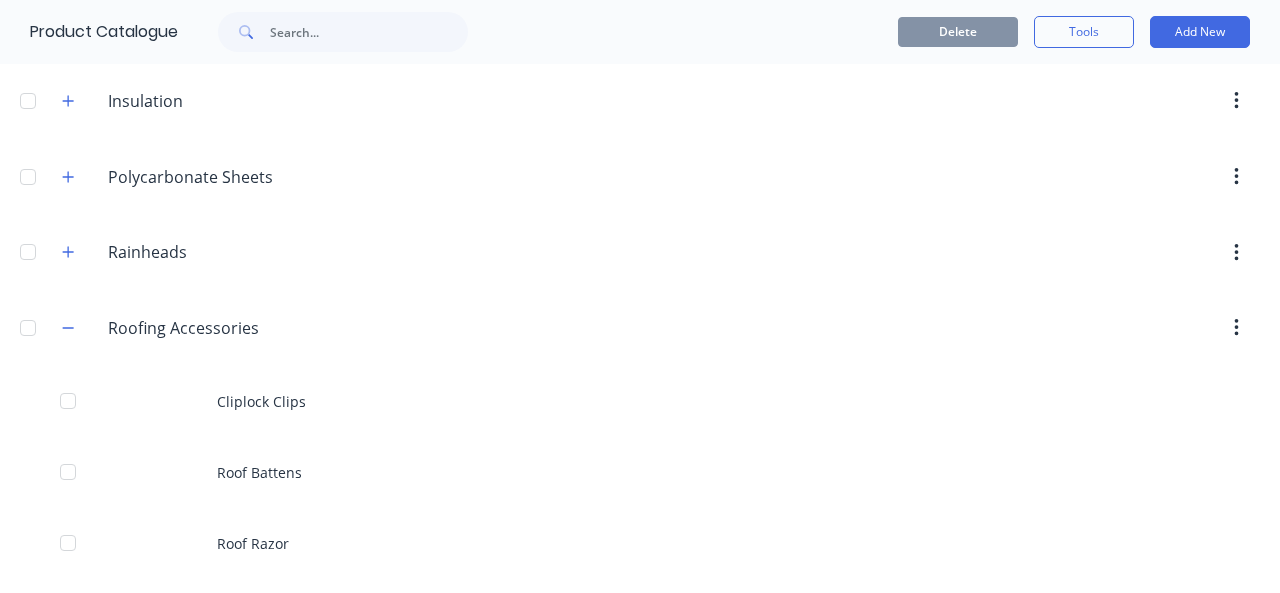 scroll, scrollTop: 1100, scrollLeft: 0, axis: vertical 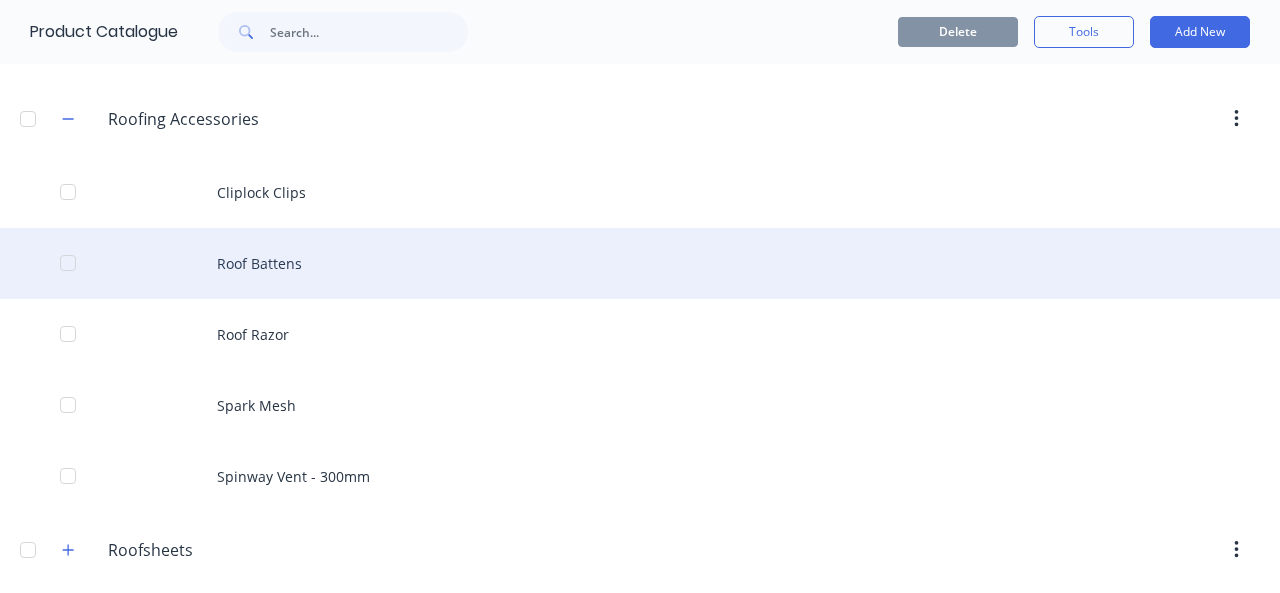 click on "Roof Battens" at bounding box center [640, 263] 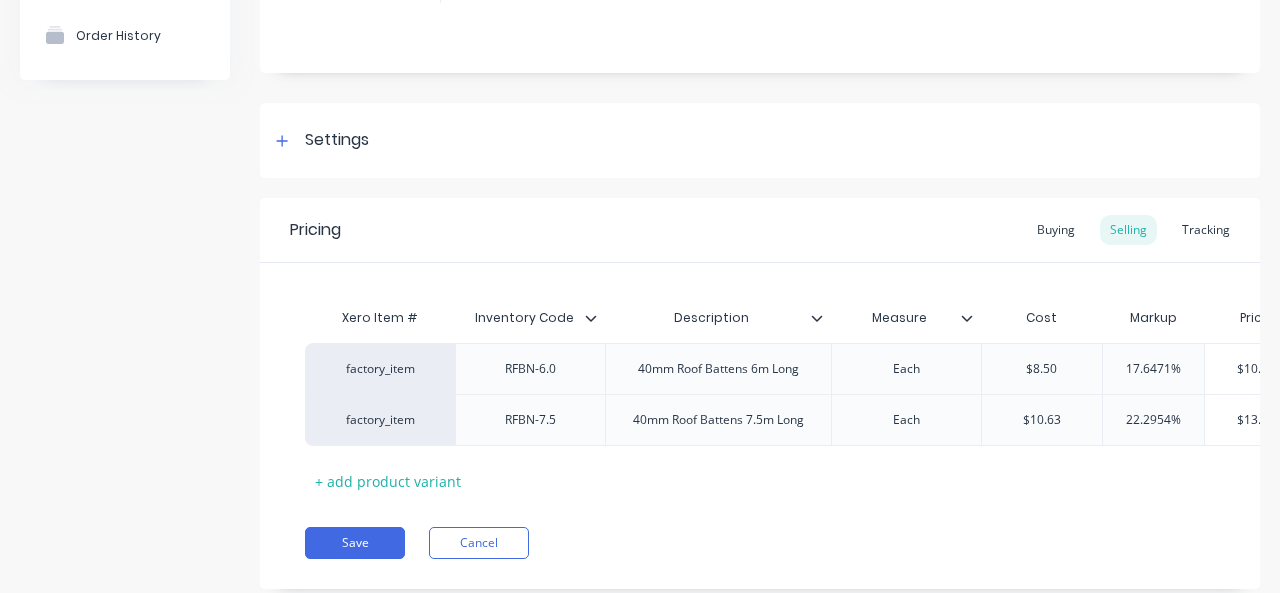 scroll, scrollTop: 200, scrollLeft: 0, axis: vertical 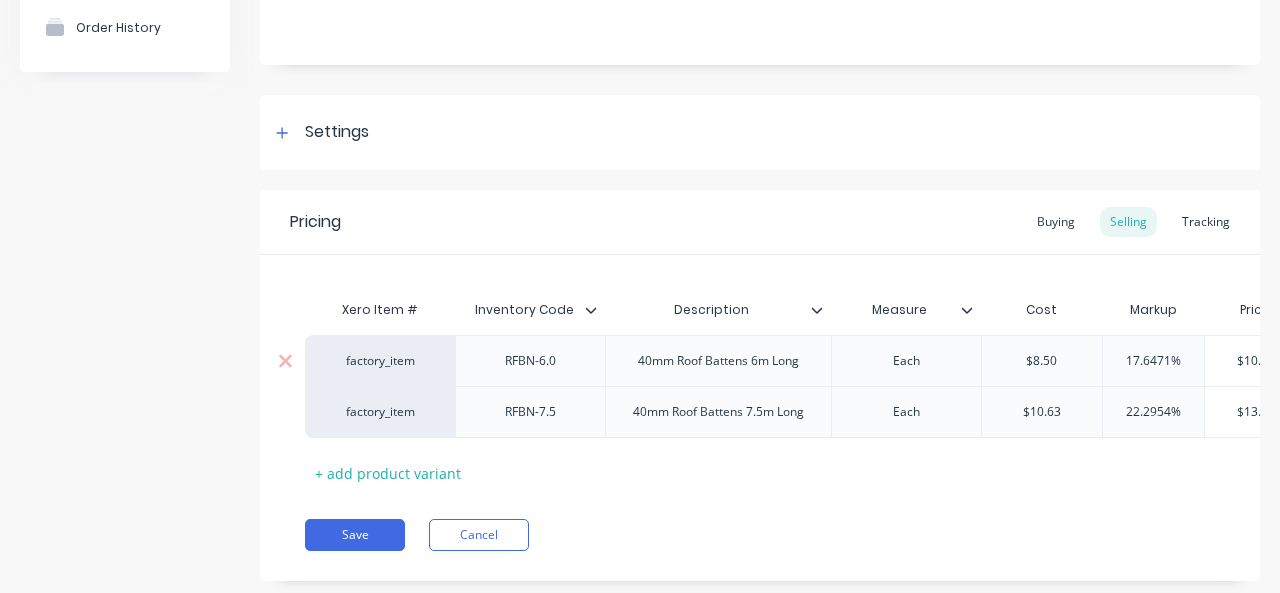 click on "RFBN-6.0" at bounding box center [531, 361] 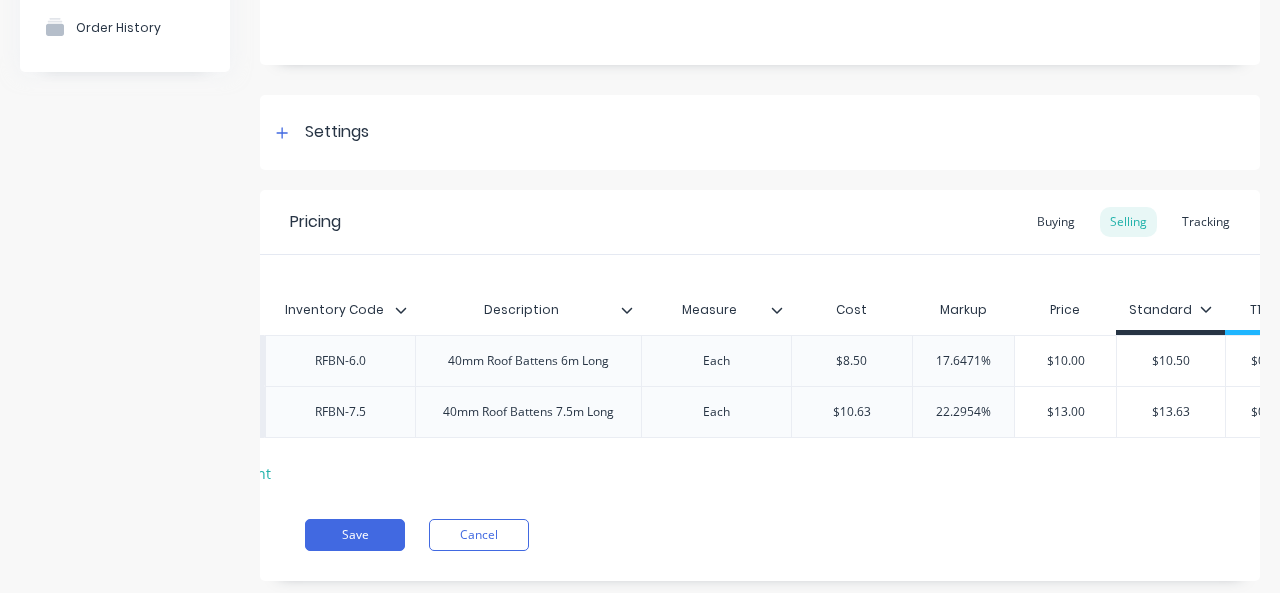 scroll, scrollTop: 0, scrollLeft: 426, axis: horizontal 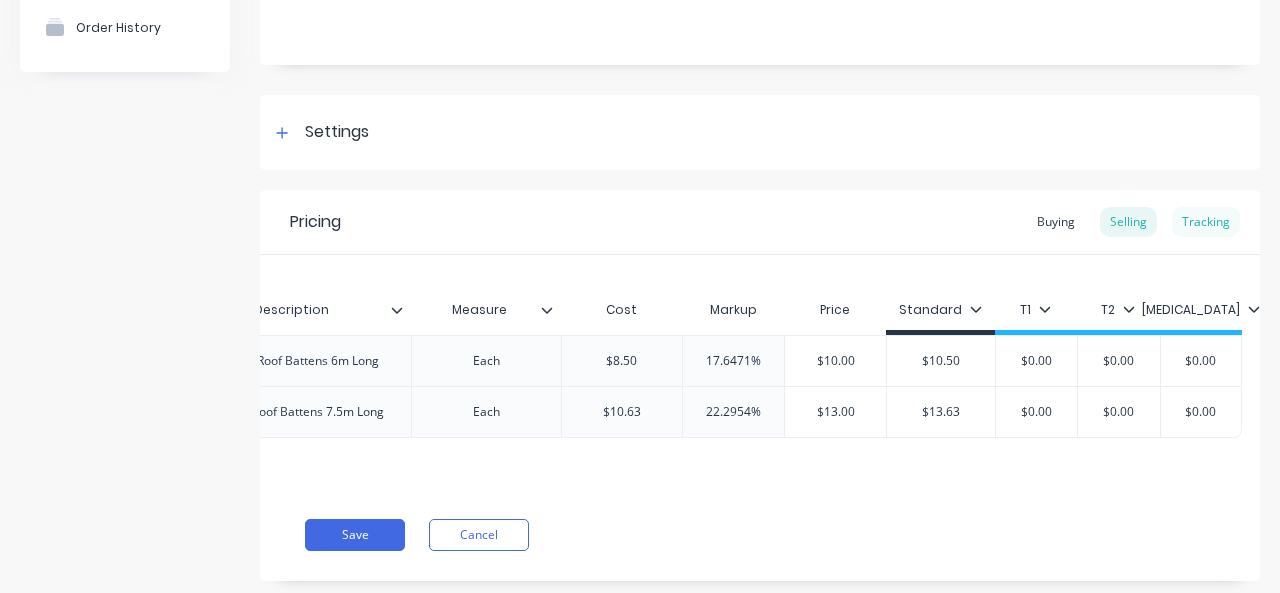 click on "Tracking" at bounding box center [1206, 222] 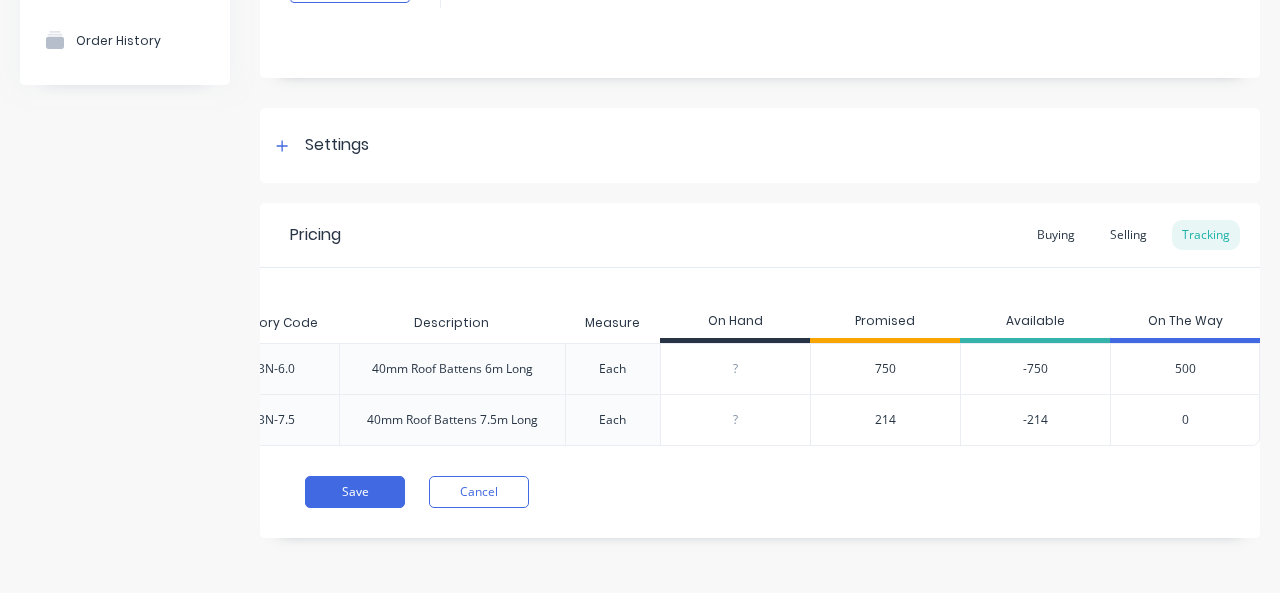 click on "750" at bounding box center [885, 369] 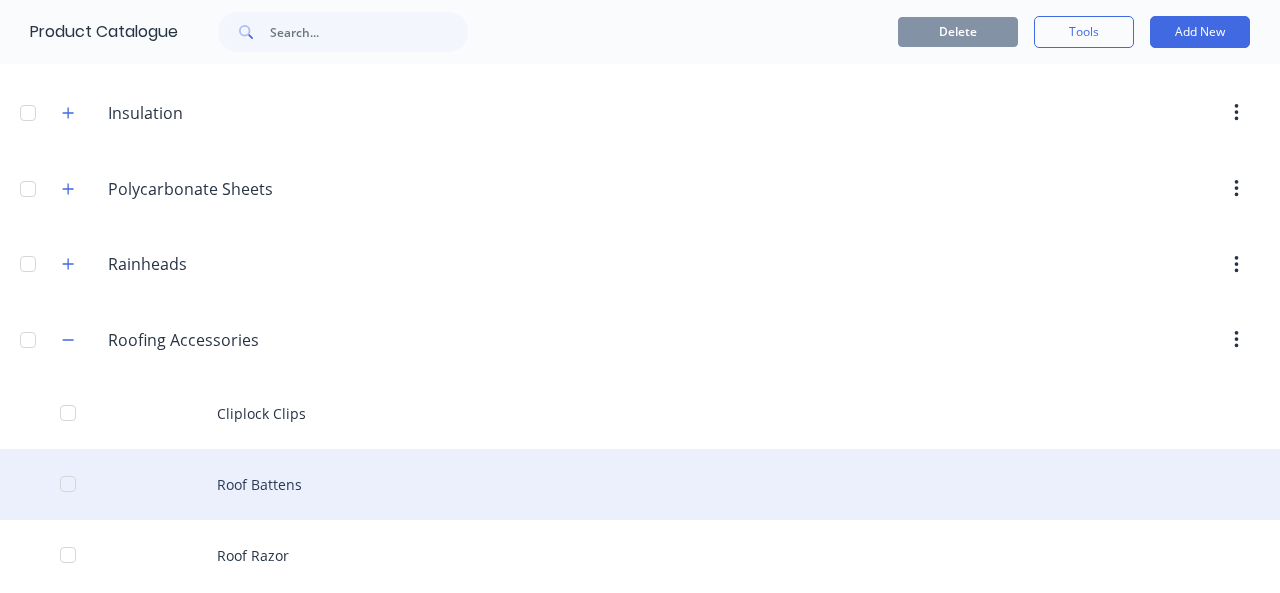 scroll, scrollTop: 1000, scrollLeft: 0, axis: vertical 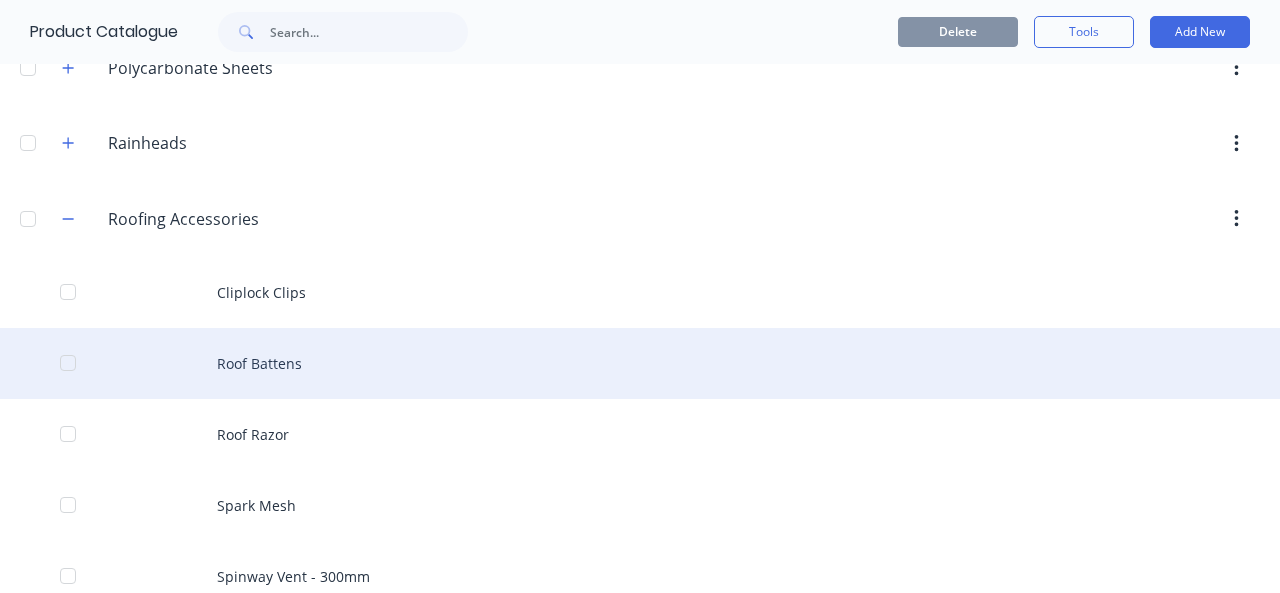click on "Roof Battens" at bounding box center [640, 363] 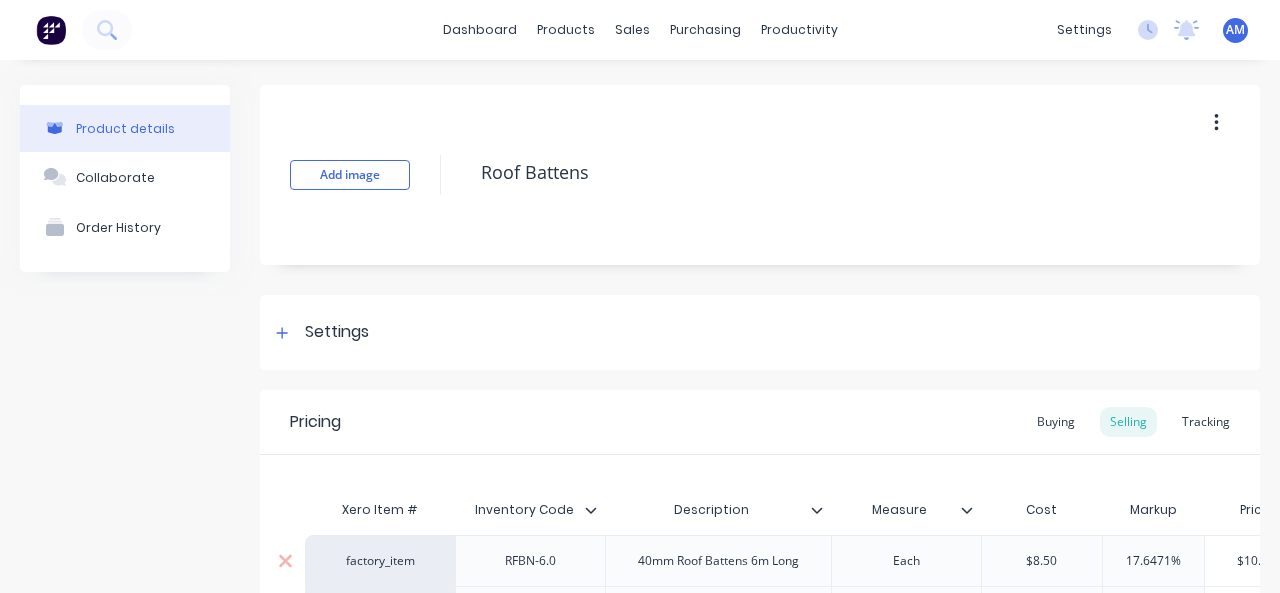 scroll, scrollTop: 256, scrollLeft: 0, axis: vertical 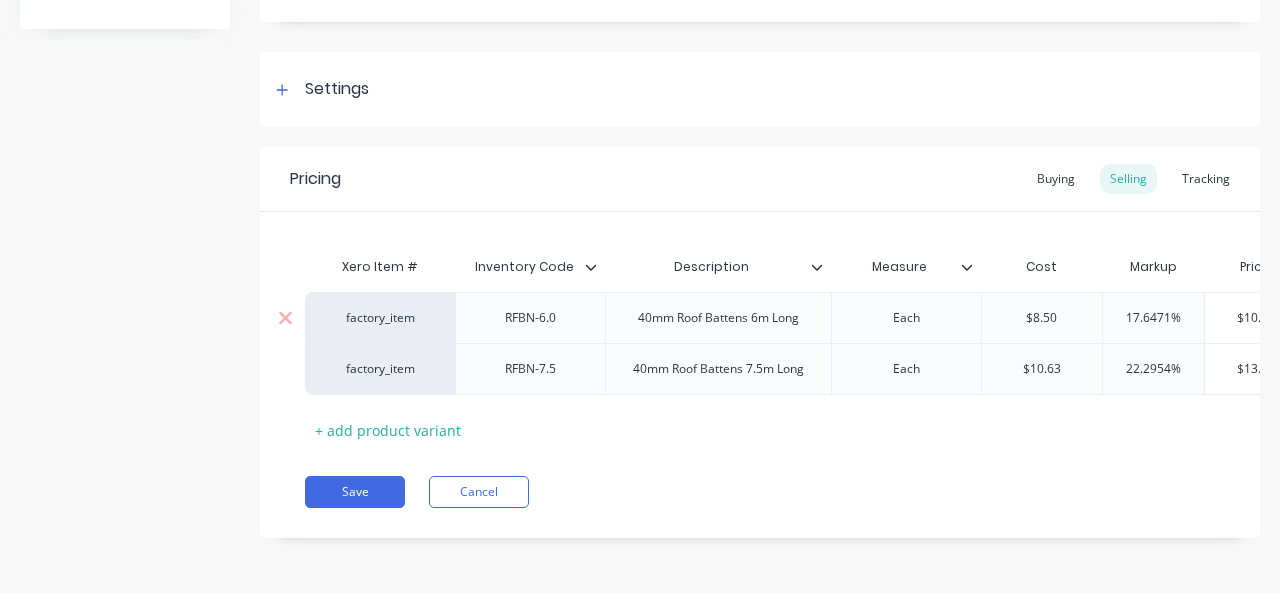 click on "RFBN-6.0" at bounding box center (531, 318) 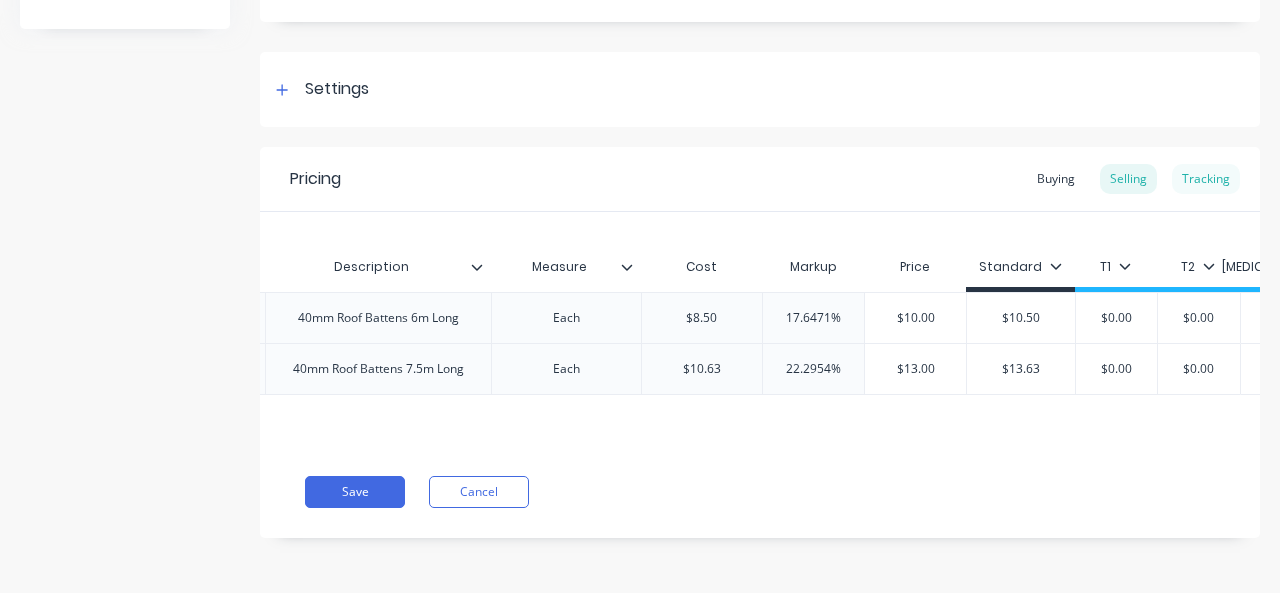 click on "Tracking" at bounding box center [1206, 179] 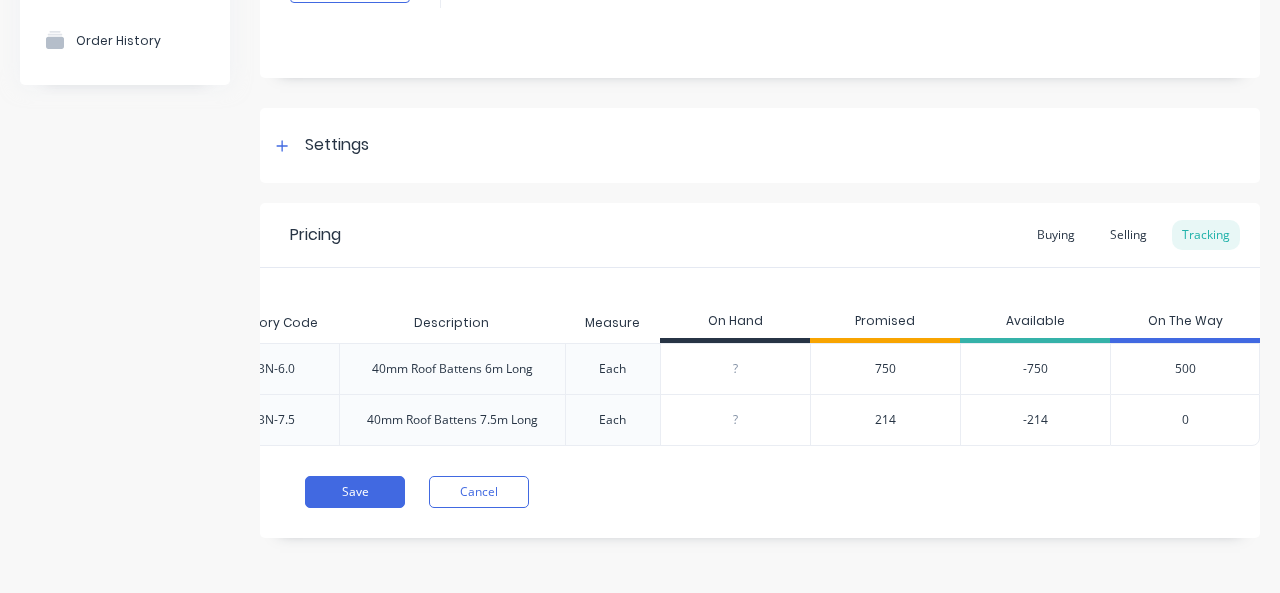 scroll, scrollTop: 0, scrollLeft: 242, axis: horizontal 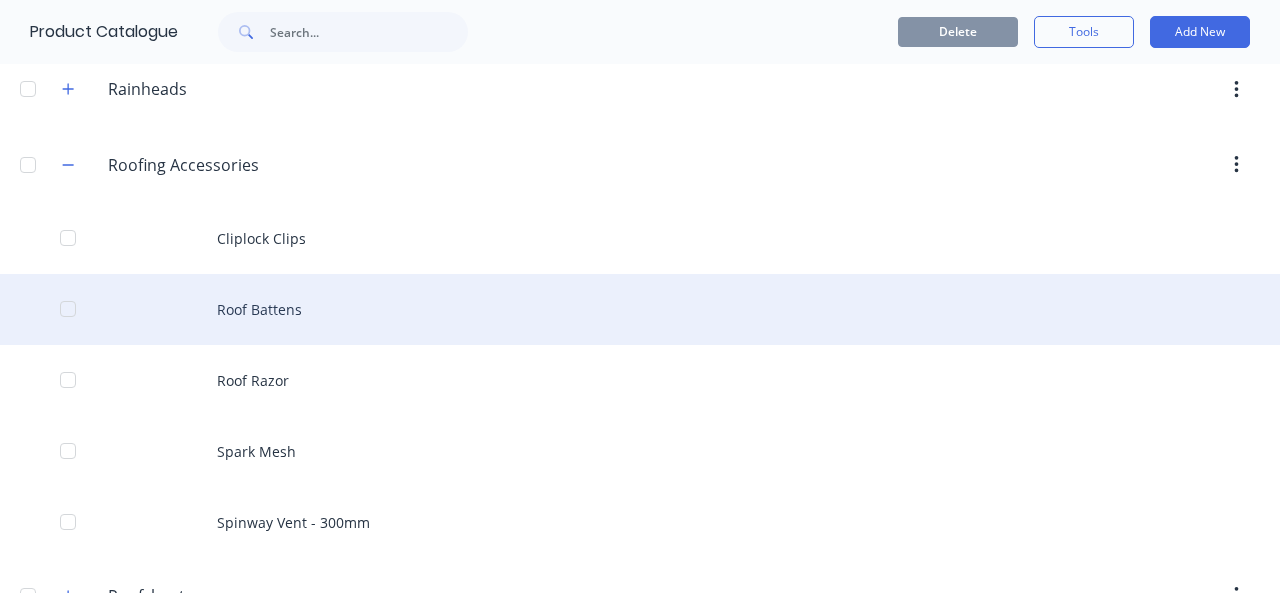 click on "Roof Battens" at bounding box center [640, 309] 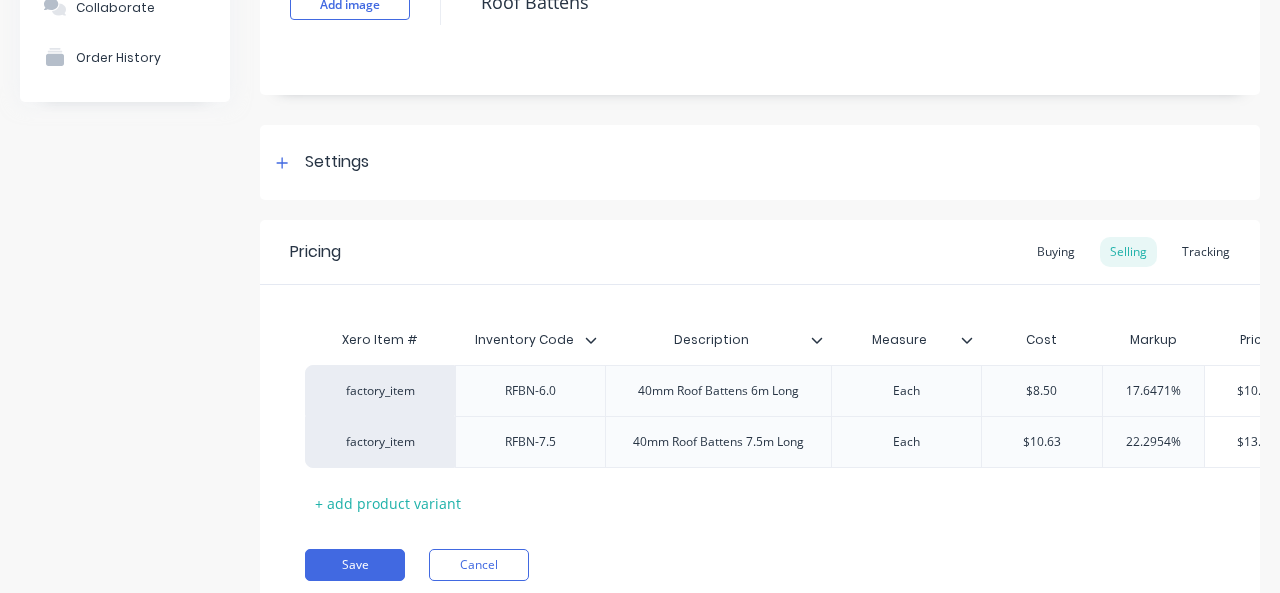 scroll, scrollTop: 256, scrollLeft: 0, axis: vertical 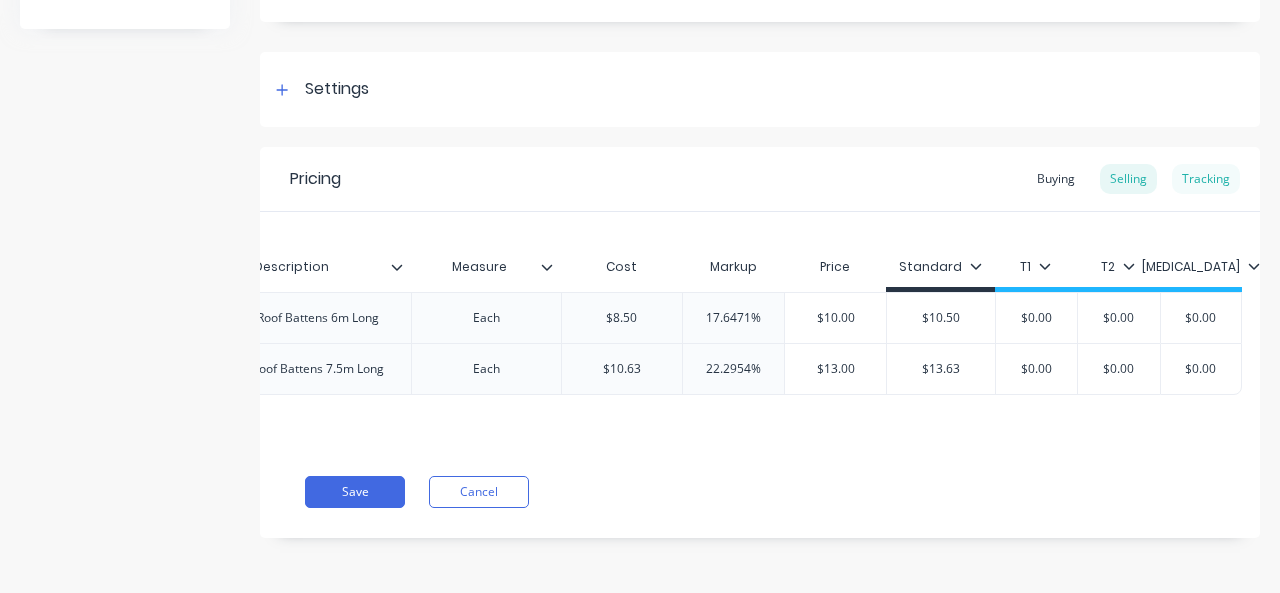 click on "Tracking" at bounding box center (1206, 179) 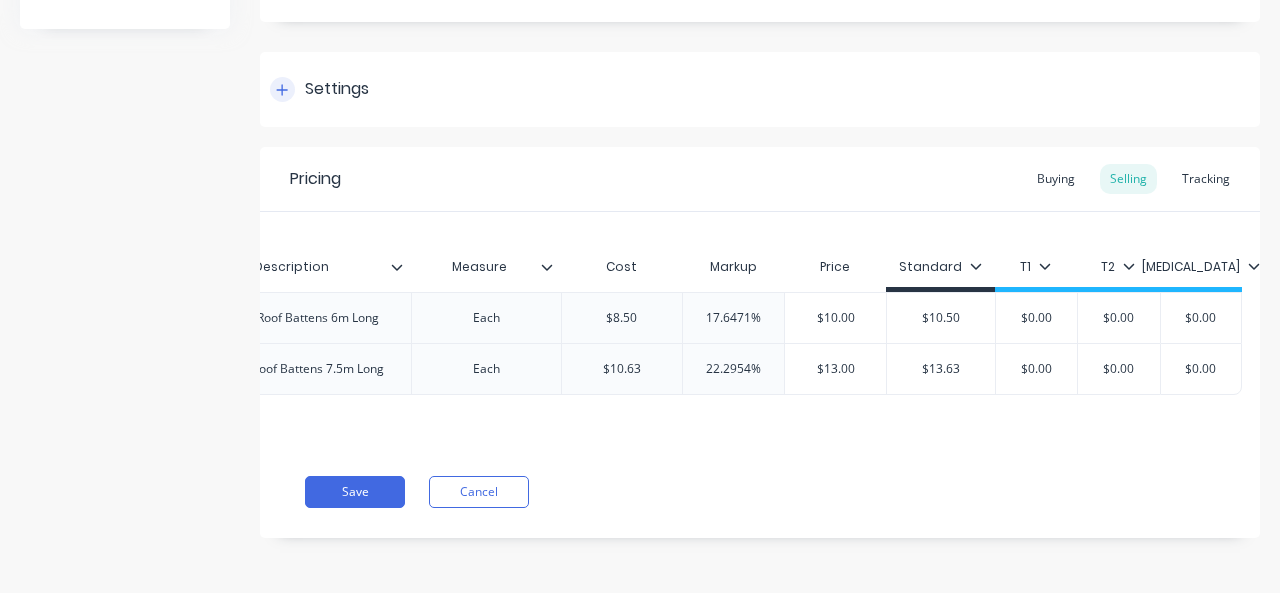 scroll, scrollTop: 0, scrollLeft: 242, axis: horizontal 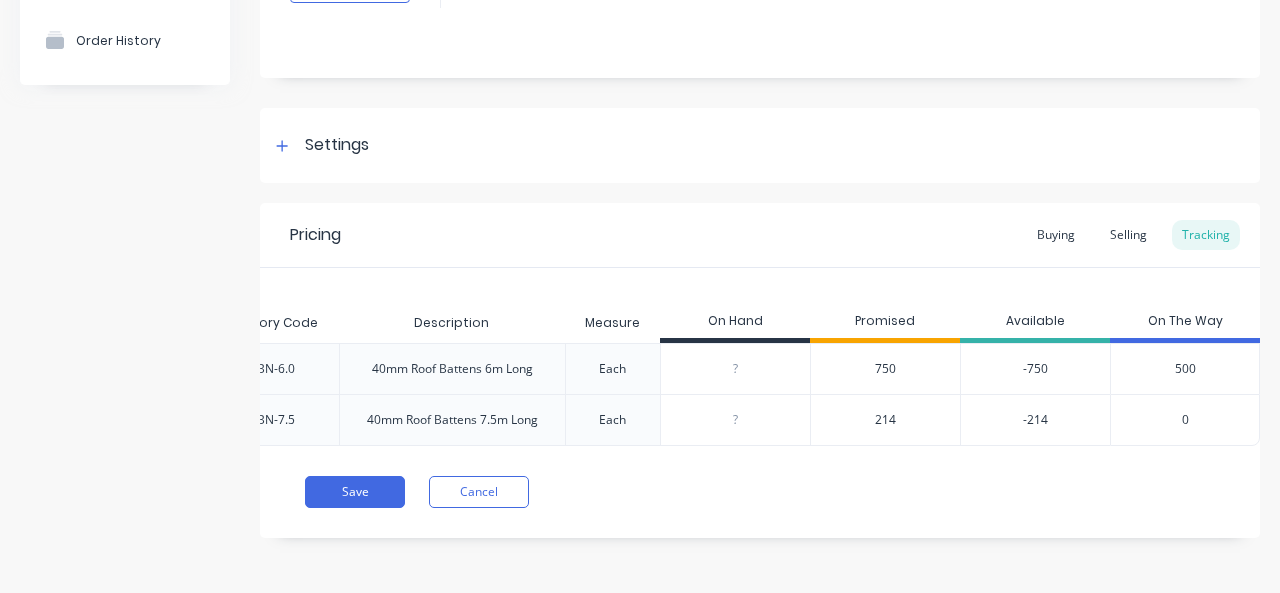click on "-750" at bounding box center [1035, 368] 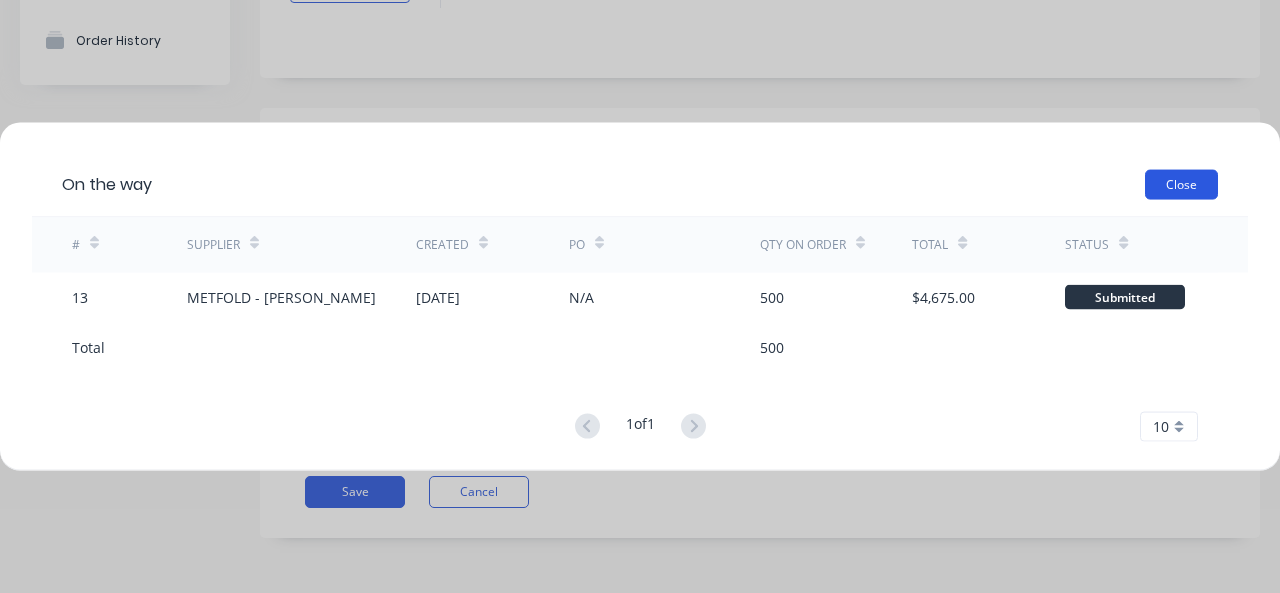 click on "Close" at bounding box center (1181, 184) 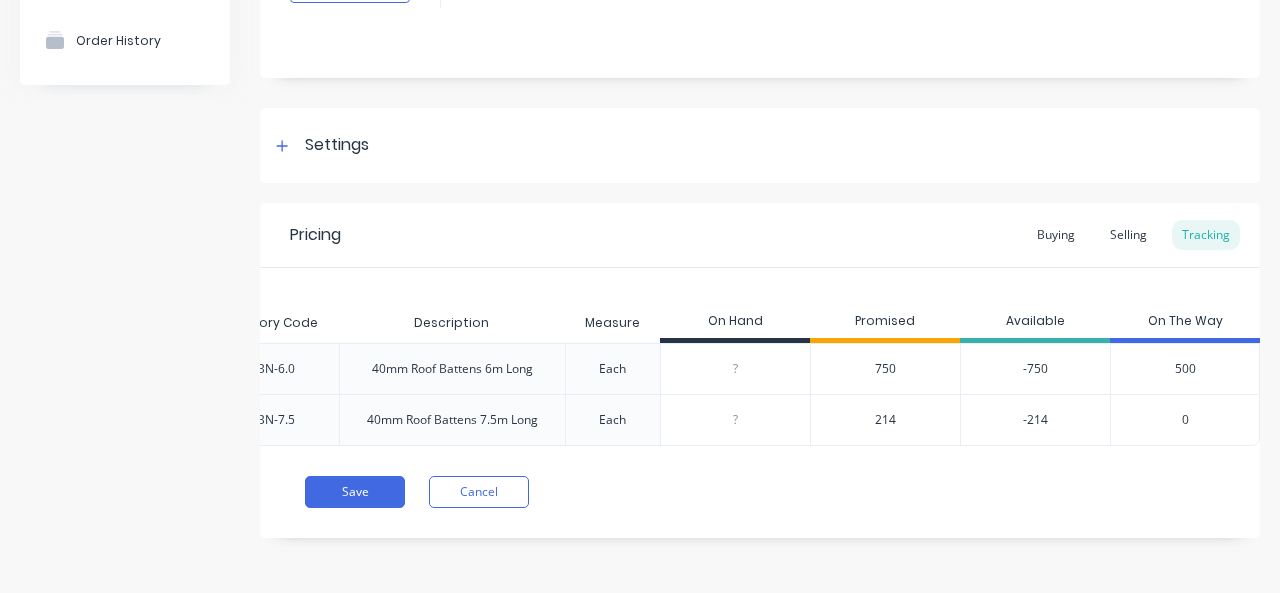 click on "750" at bounding box center (885, 369) 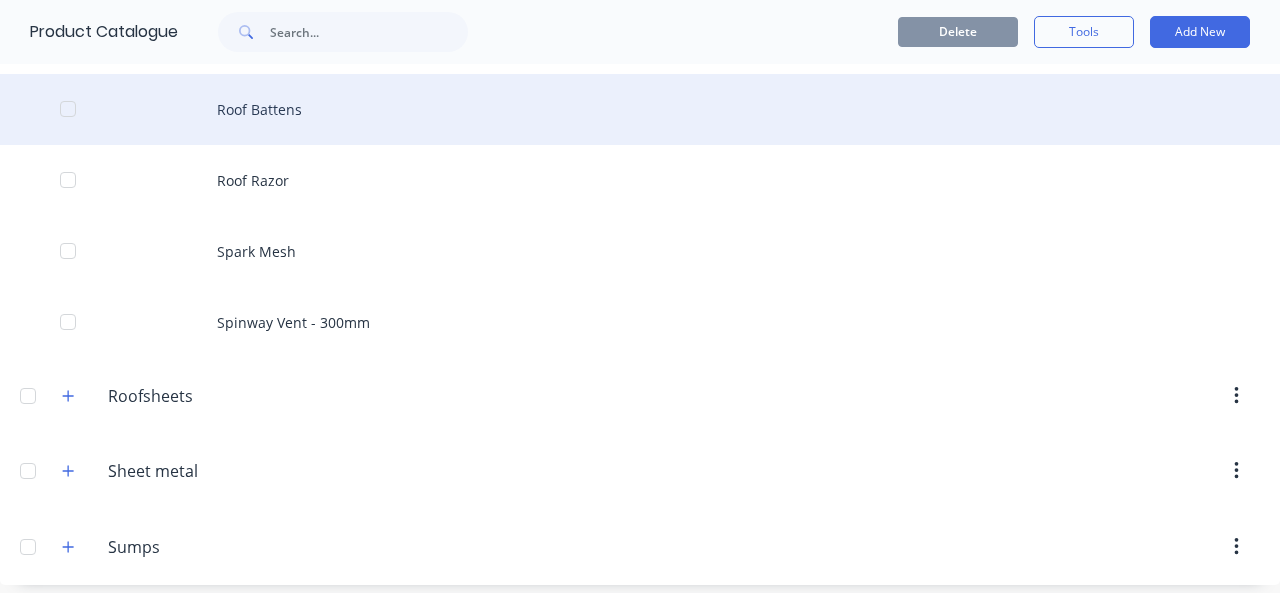scroll, scrollTop: 1054, scrollLeft: 0, axis: vertical 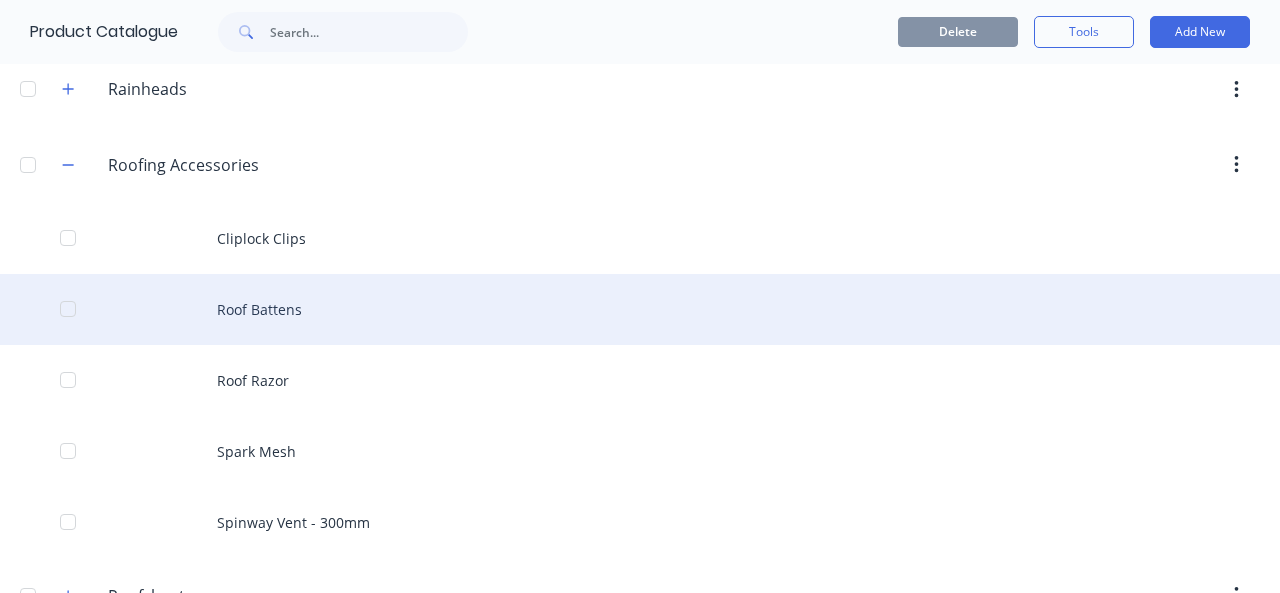 click on "Roof Battens" at bounding box center [640, 309] 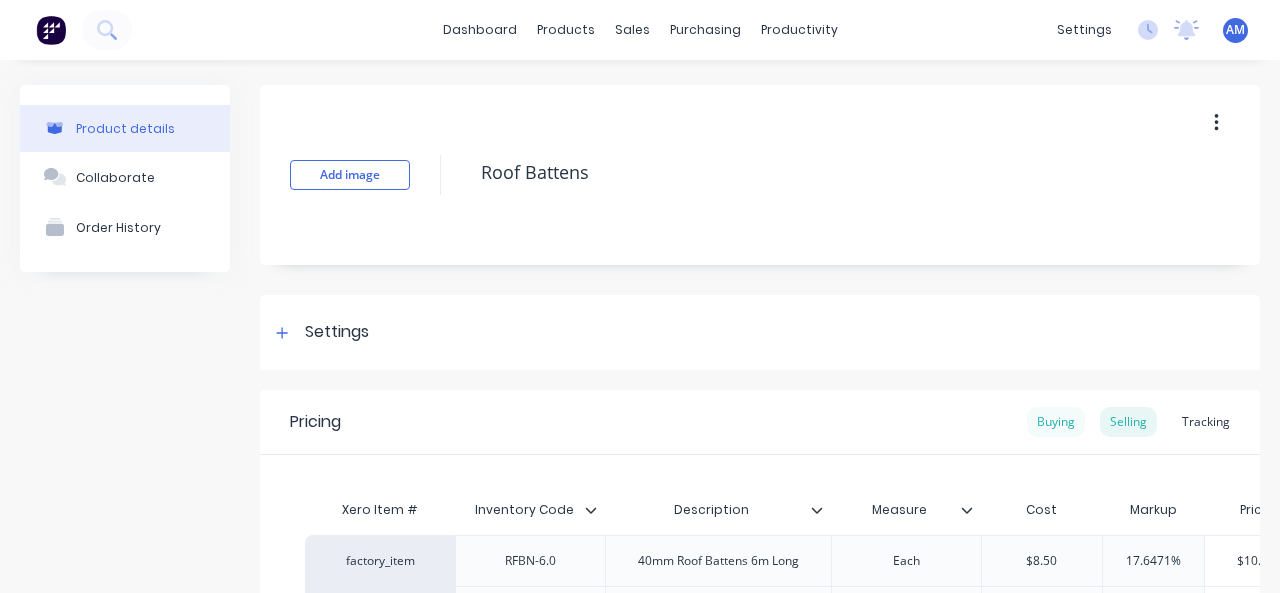 type on "x" 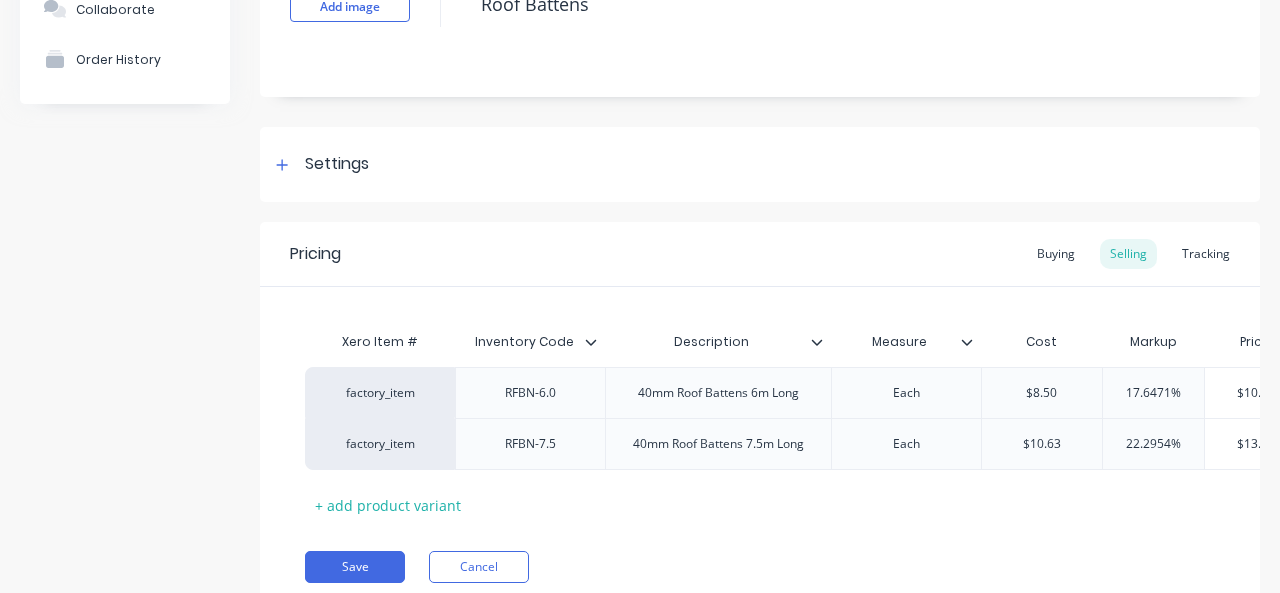 scroll, scrollTop: 200, scrollLeft: 0, axis: vertical 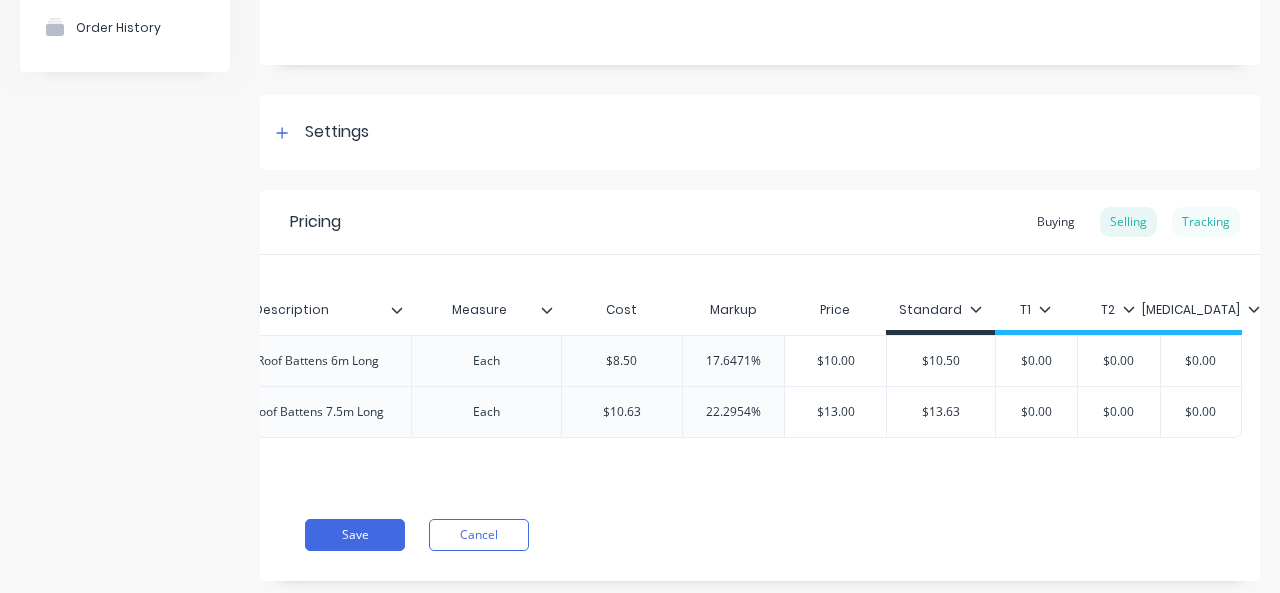 click on "Tracking" at bounding box center (1206, 222) 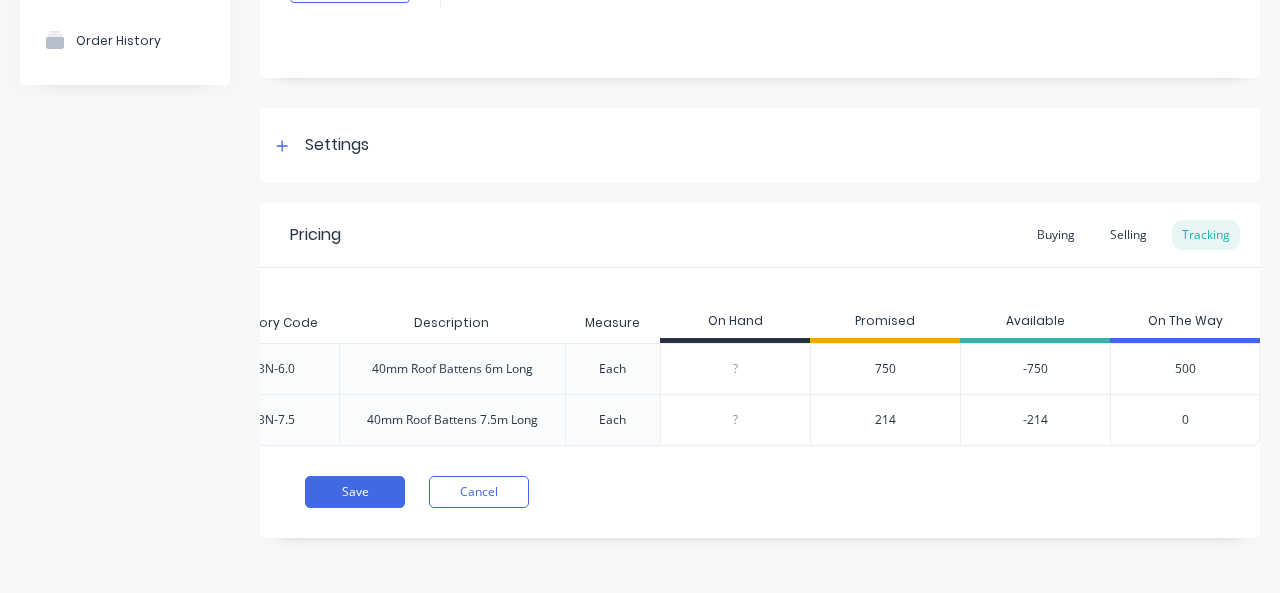 click on "500" at bounding box center [1185, 369] 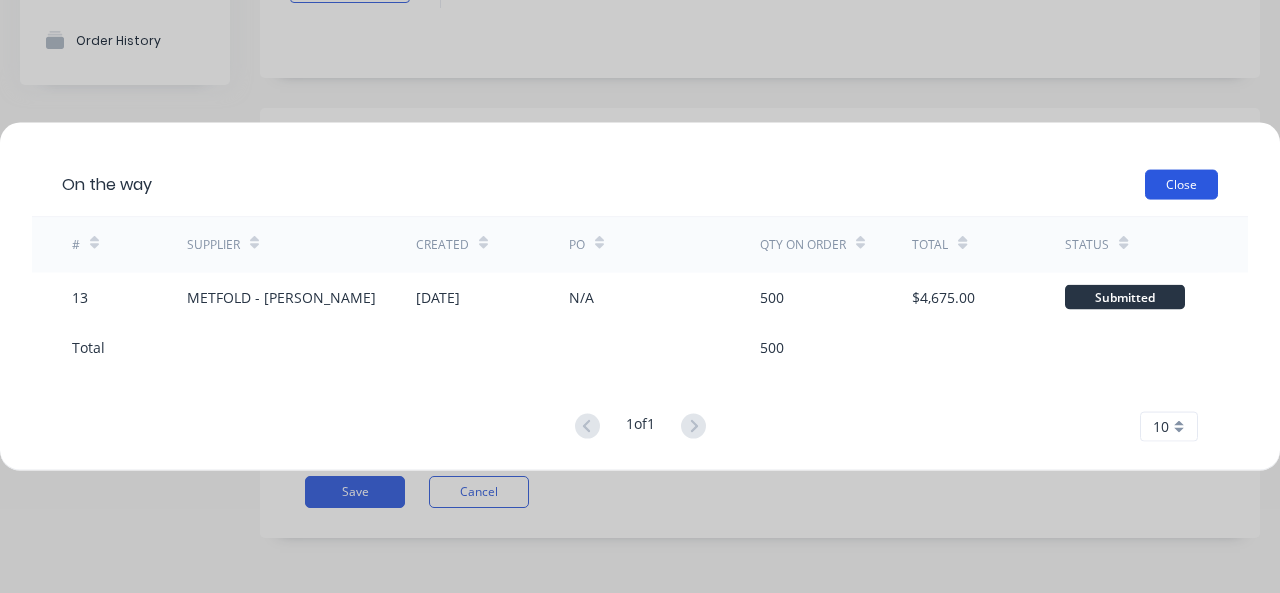 click on "Close" at bounding box center (1181, 184) 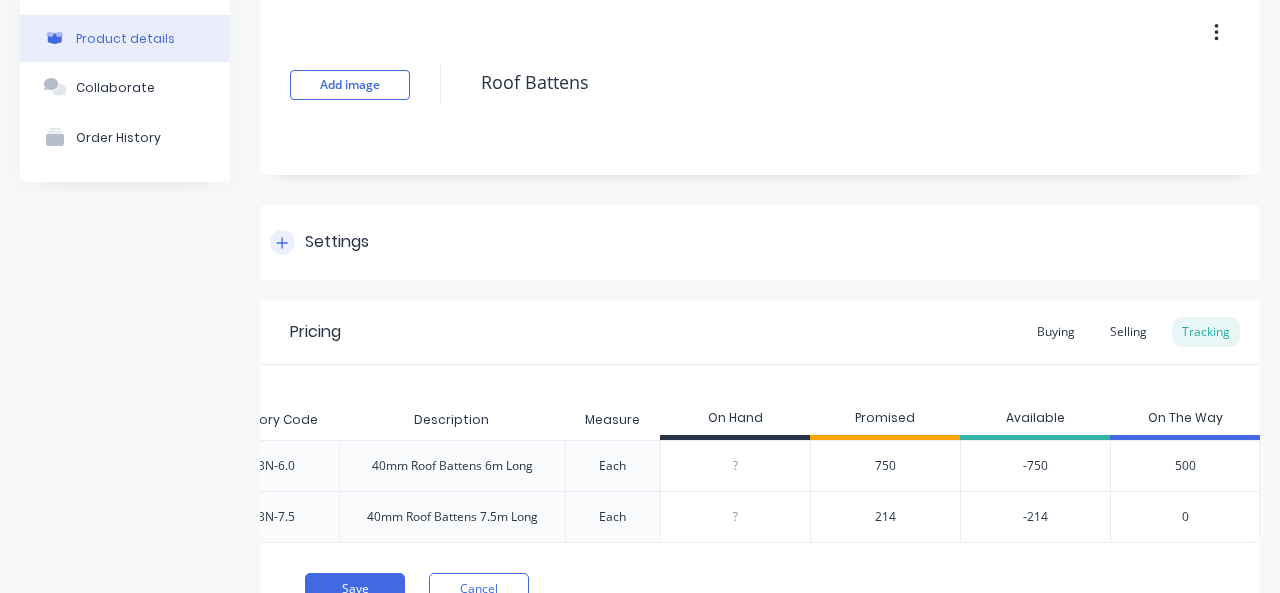 scroll, scrollTop: 0, scrollLeft: 0, axis: both 